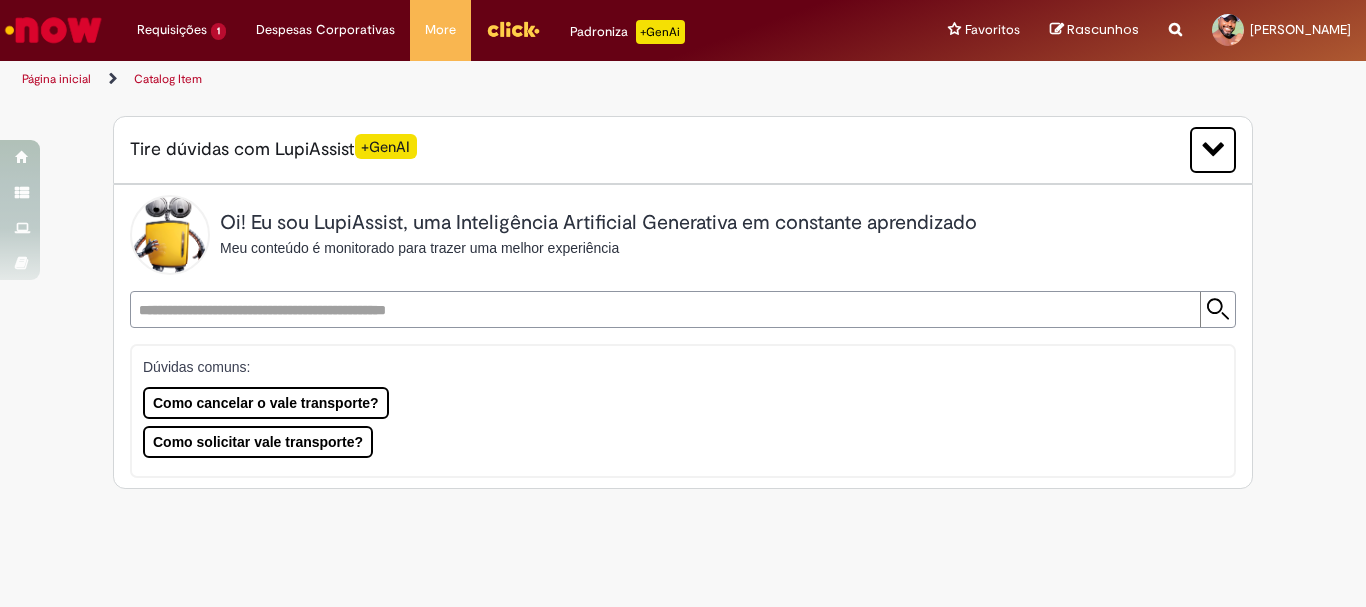scroll, scrollTop: 0, scrollLeft: 0, axis: both 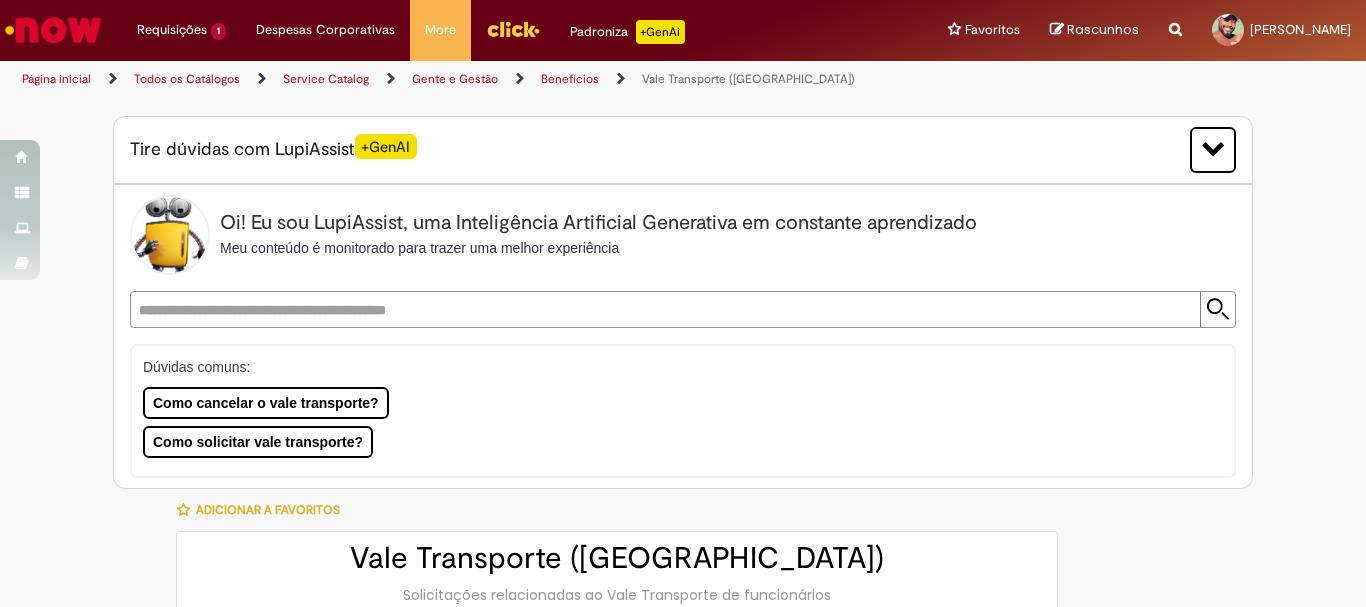 type on "********" 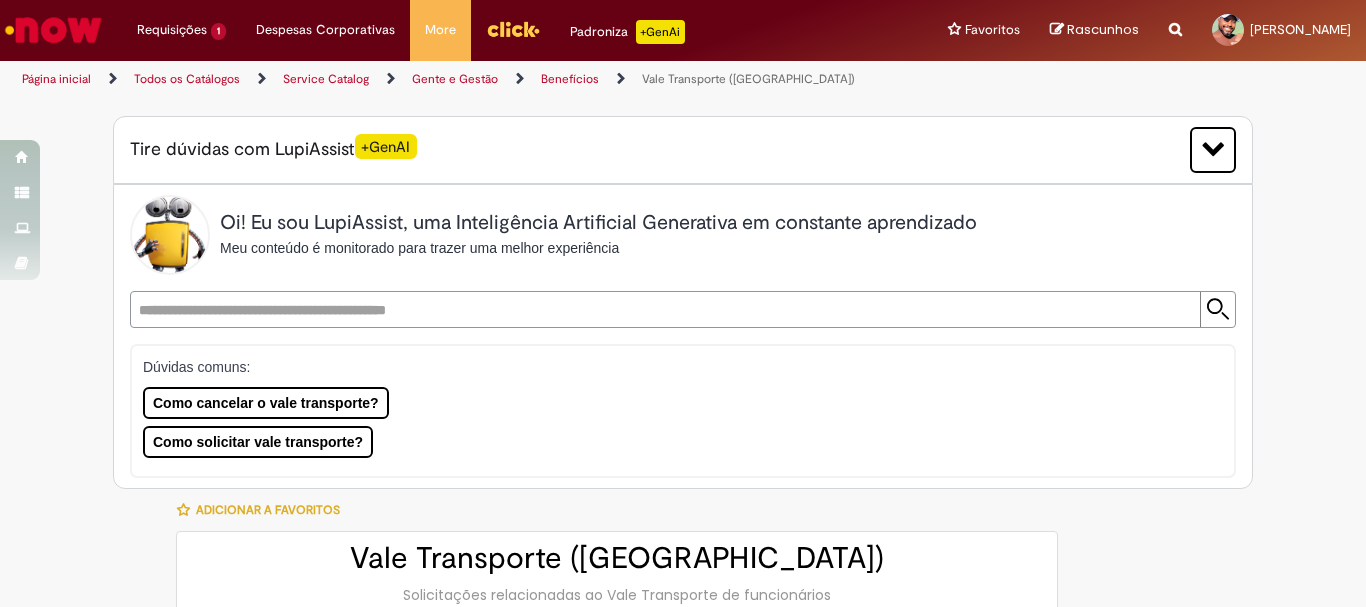 type on "**********" 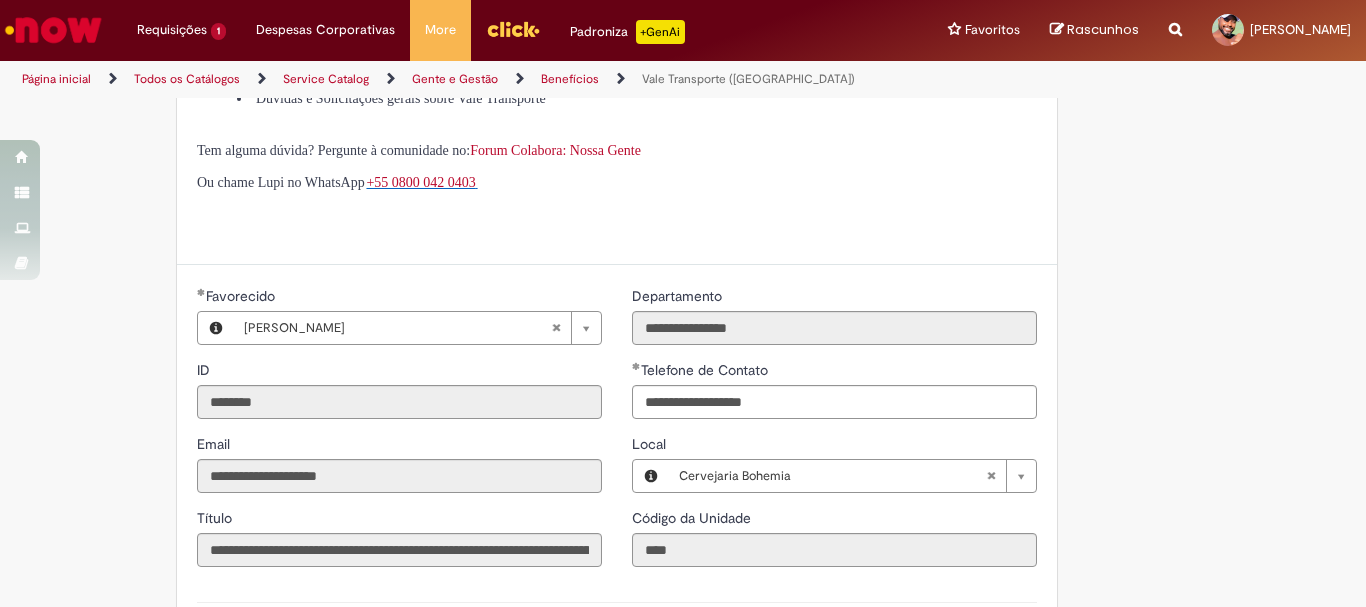 scroll, scrollTop: 900, scrollLeft: 0, axis: vertical 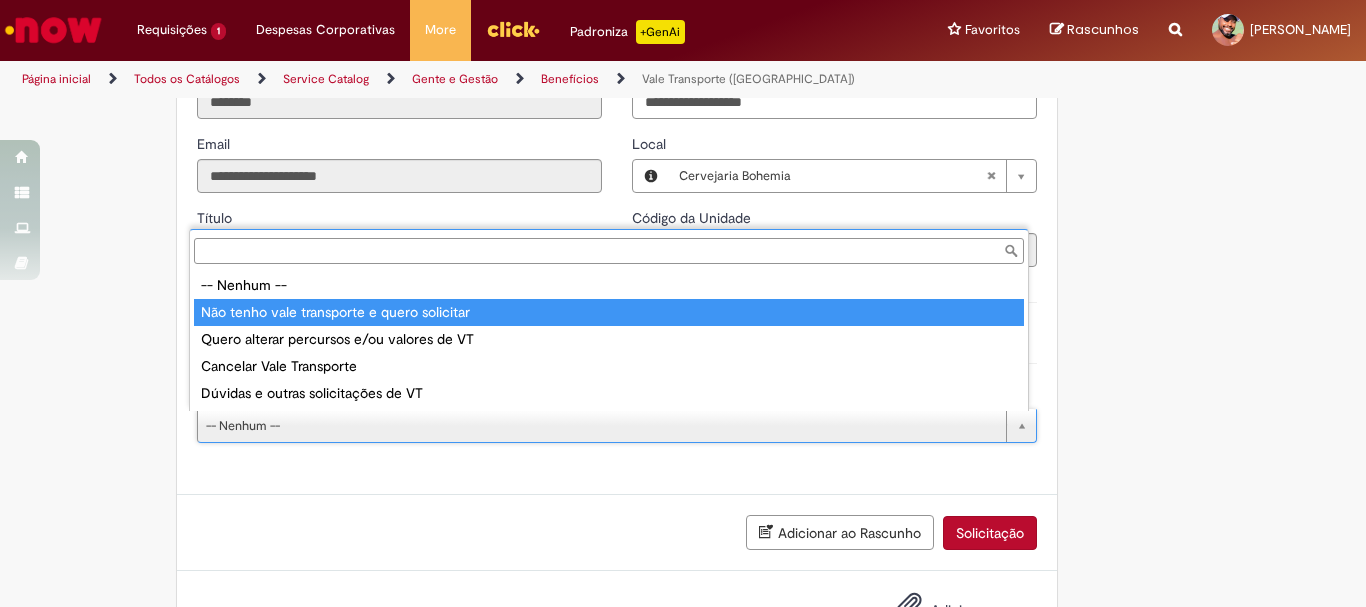 type on "**********" 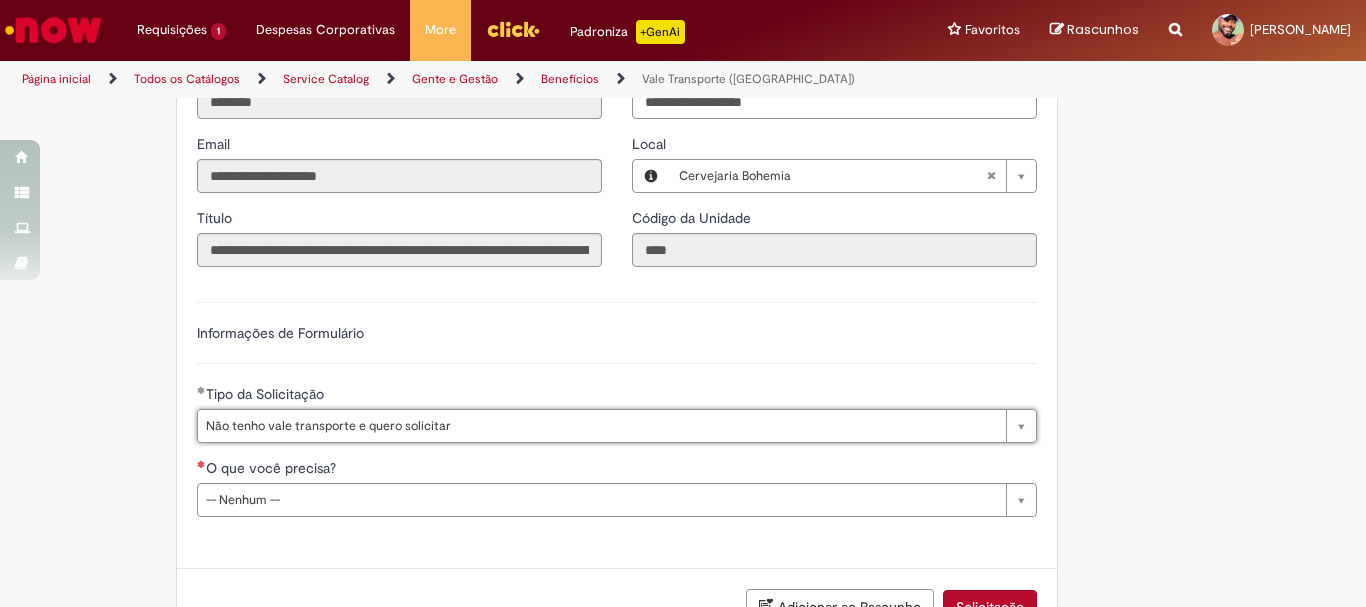 scroll, scrollTop: 1049, scrollLeft: 0, axis: vertical 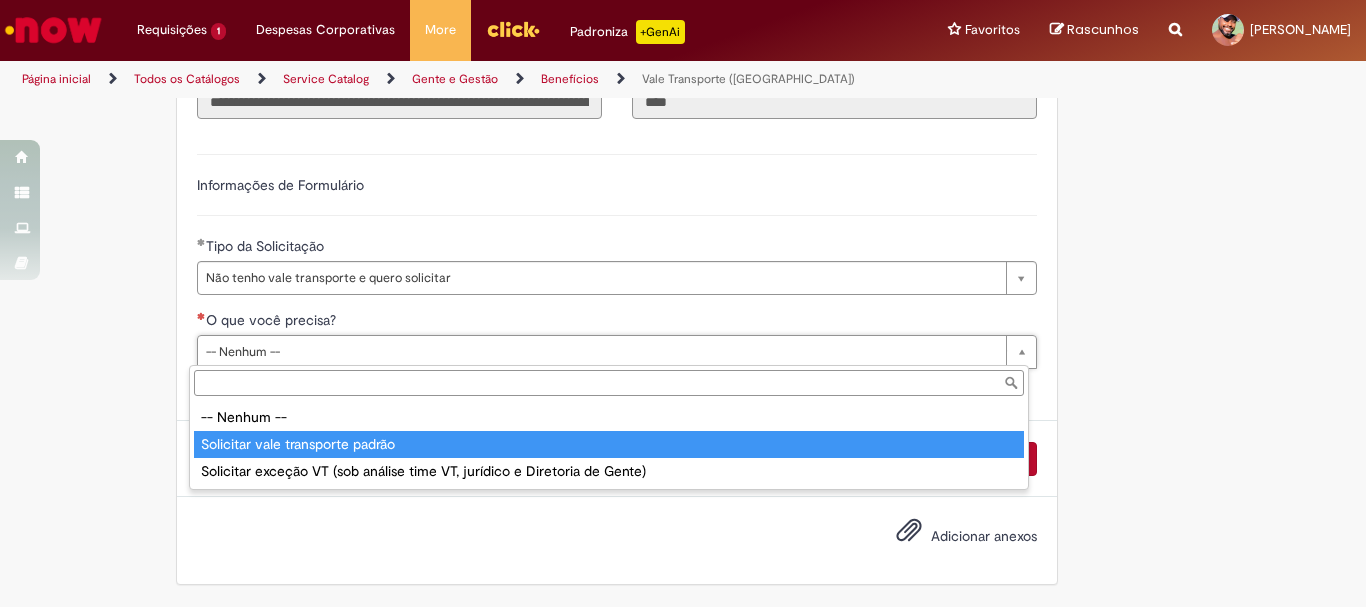 type on "**********" 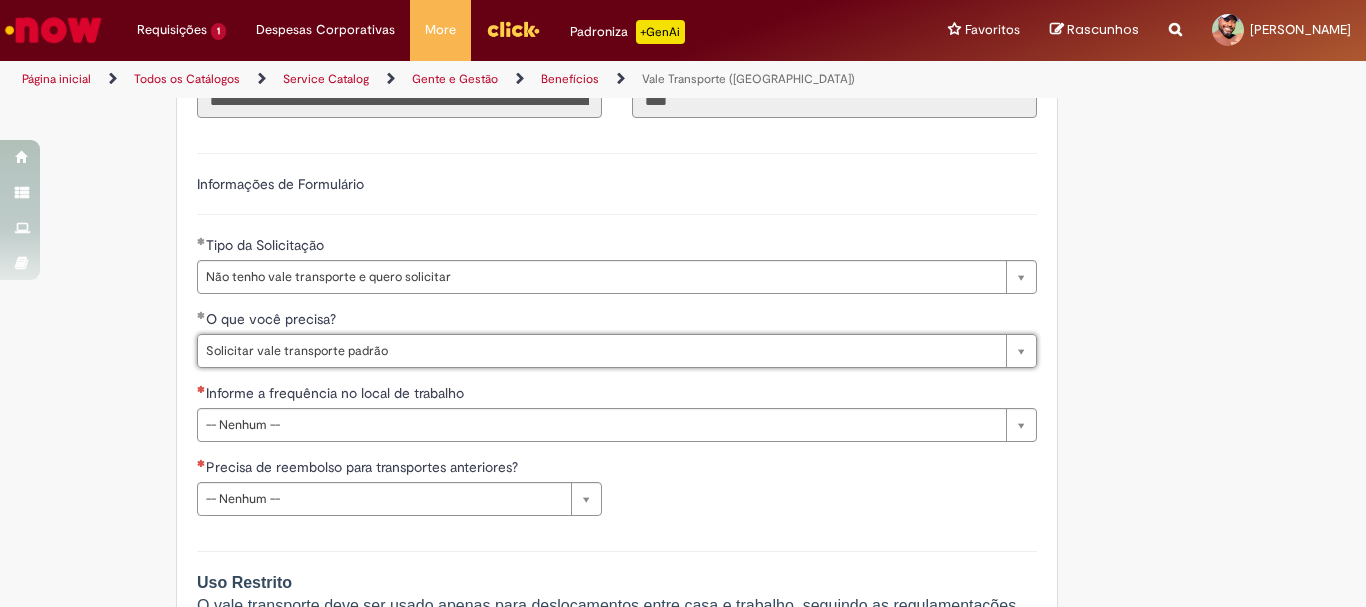 scroll, scrollTop: 1149, scrollLeft: 0, axis: vertical 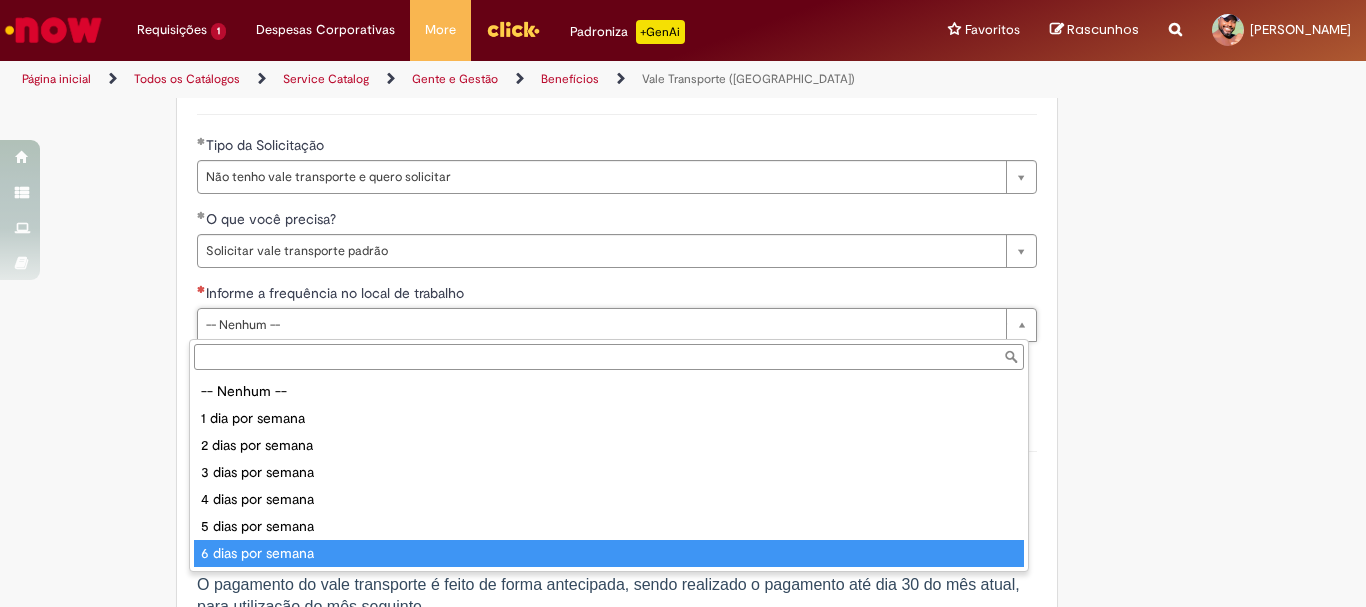 type on "**********" 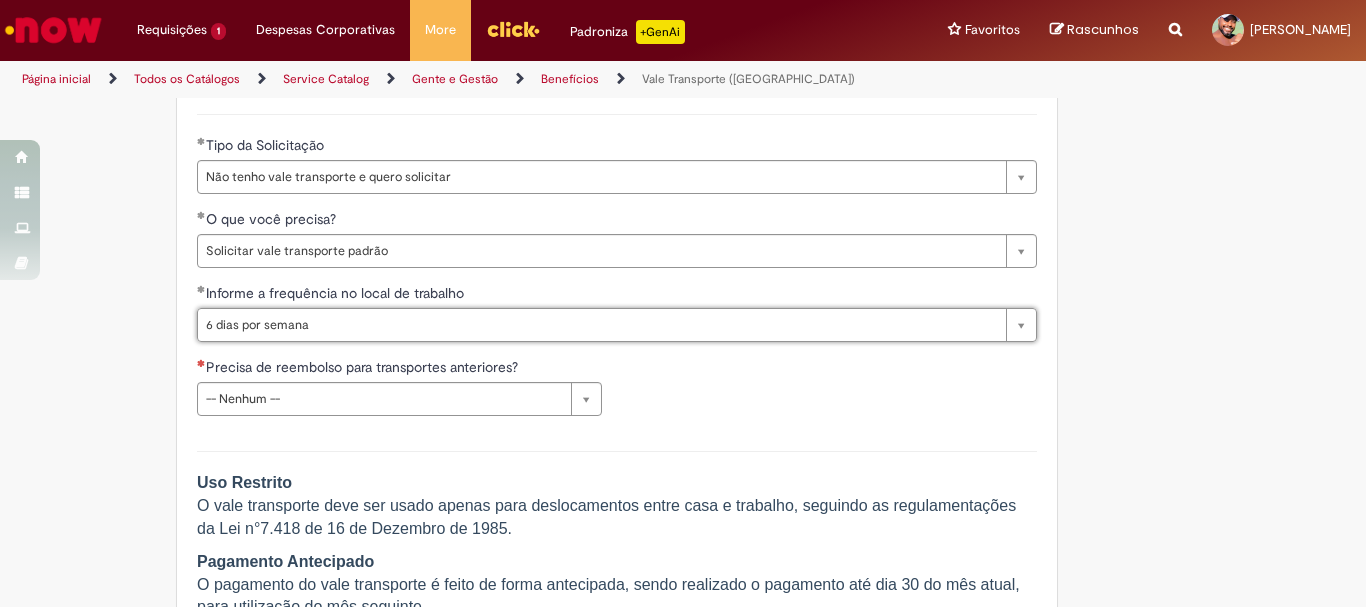 scroll, scrollTop: 1249, scrollLeft: 0, axis: vertical 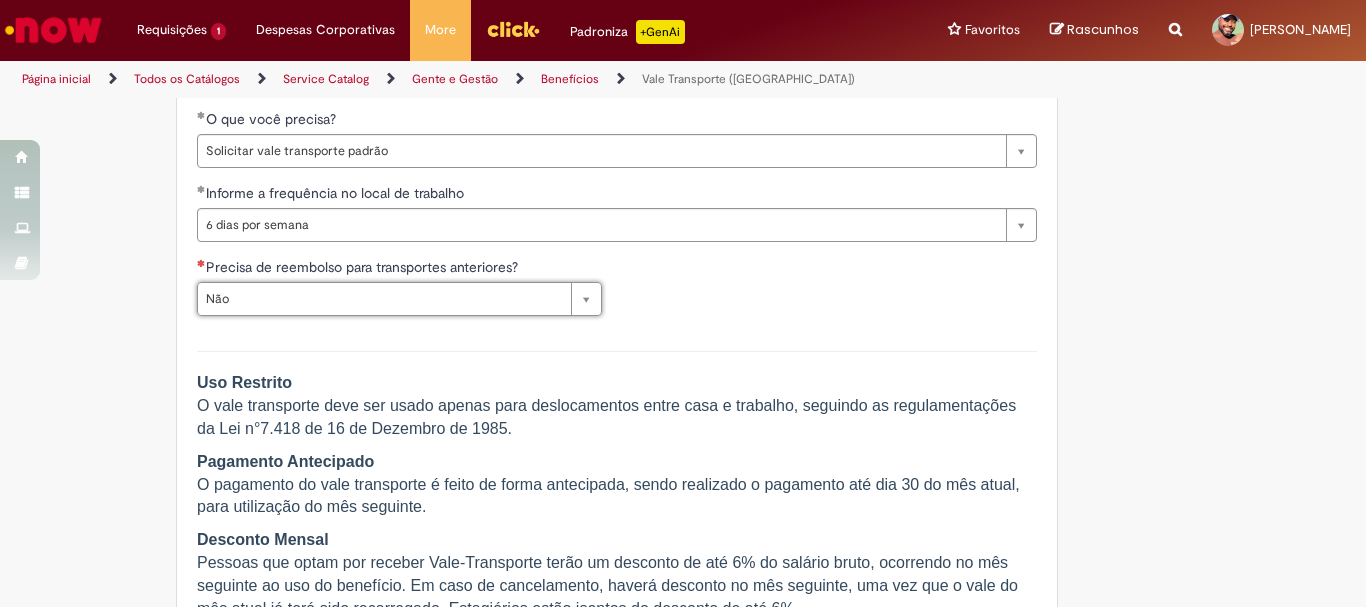 type on "***" 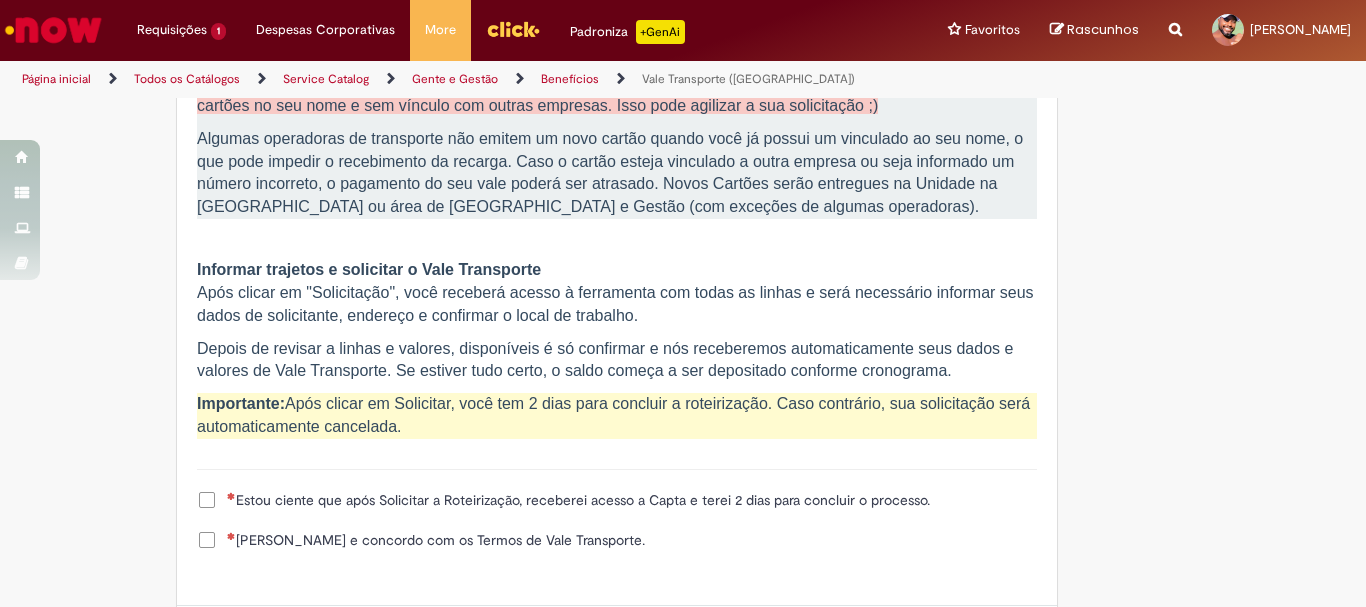 scroll, scrollTop: 2049, scrollLeft: 0, axis: vertical 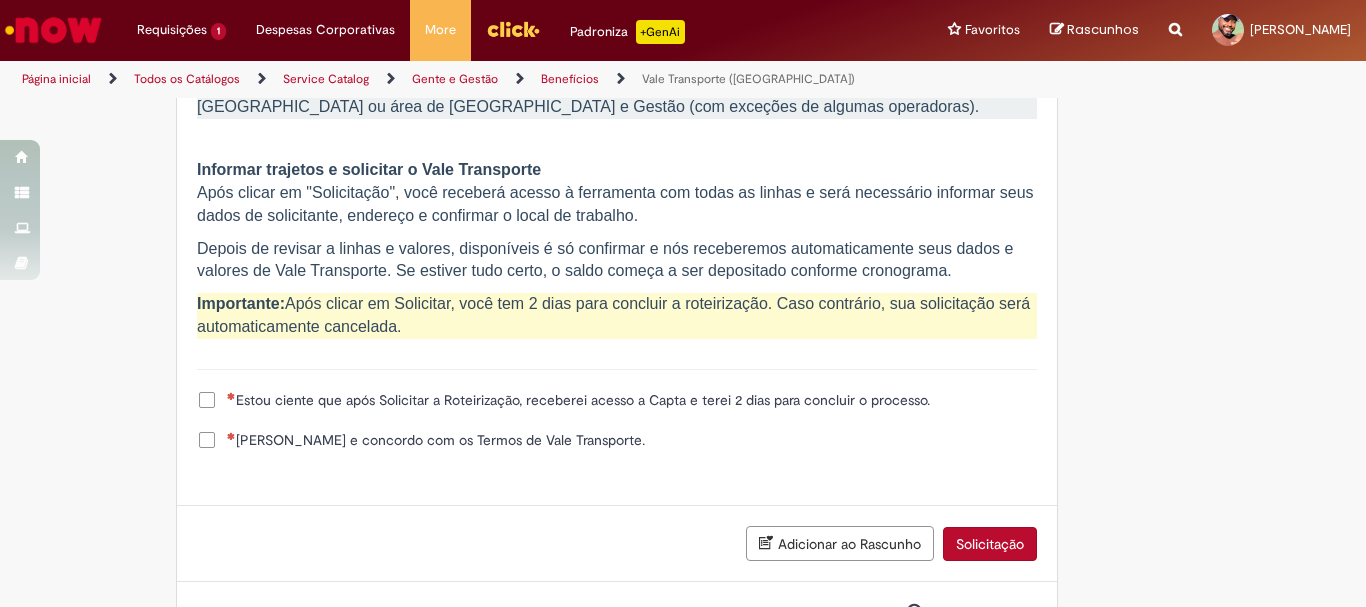click on "Endereço do solicitante Solicitar vale transporte em dinheiro (casos de exceção com aprovação)
Uso Restrito O vale transporte deve ser usado apenas para deslocamentos entre casa e trabalho, seguindo as regulamentações da Lei n°7.418 de 16 de Dezembro de 1985.
Pagamento Antecipado O pagamento do vale transporte é feito de forma antecipada, sendo realizado o pagamento até dia 30 do mês atual, para utilização do mês seguinte.
Desconto Mensal Pessoas que optam por receber Vale-Transporte terão um desconto de até 6% do salário bruto, ocorrendo no mês seguinte ao uso do benefício. Em caso de cancelamento, haverá desconto no mês seguinte, uma vez que o vale do mês atual já terá sido recarregado. Estagiários estão isentos do desconto de até 6%.
Gestão de Saldo Quando não houver a utilização integral do vale transporte no mês atual, o mês seguinte será carregado apenas com o complemento do valor faltante.
Atenção!
Uso Restrito
Pagamento Antecipado" at bounding box center (617, 0) 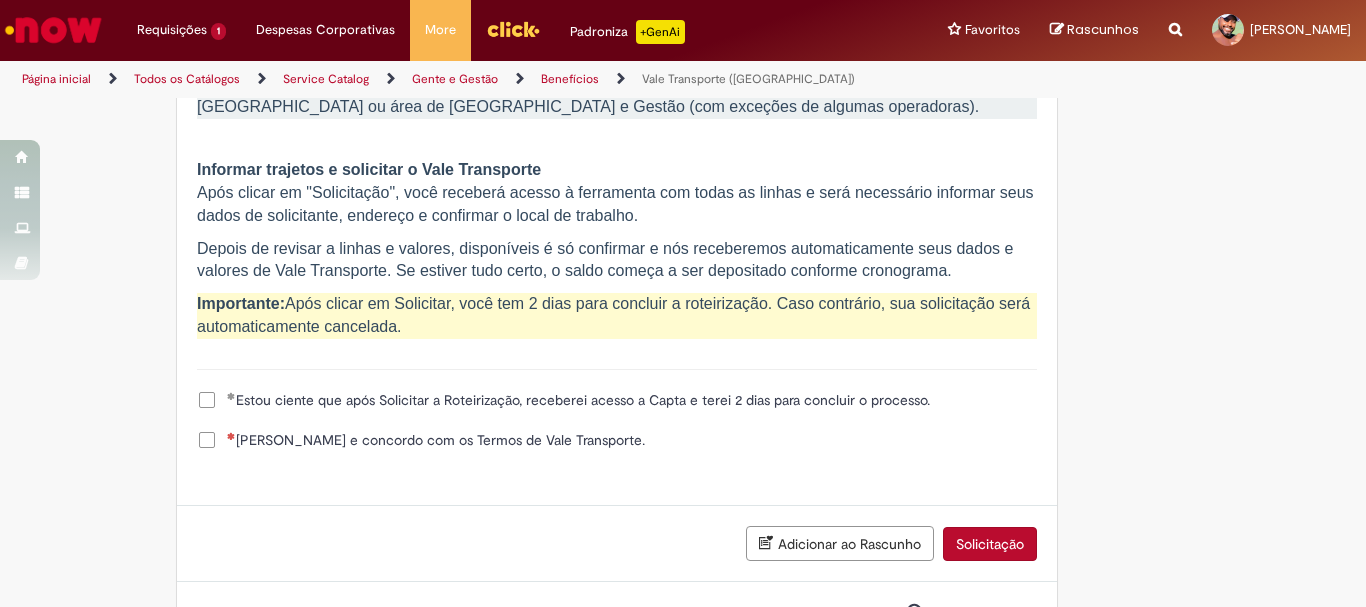 click on "Li e concordo com os Termos de Vale Transporte." at bounding box center [436, 440] 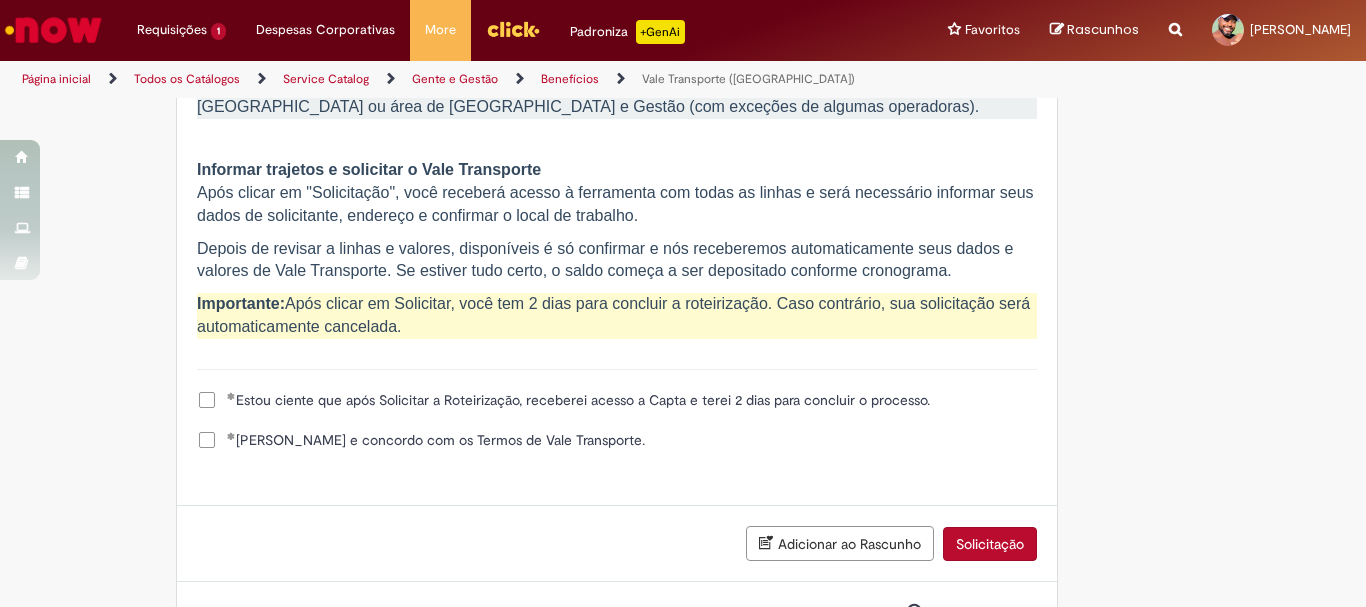 click on "Solicitação" at bounding box center (990, 544) 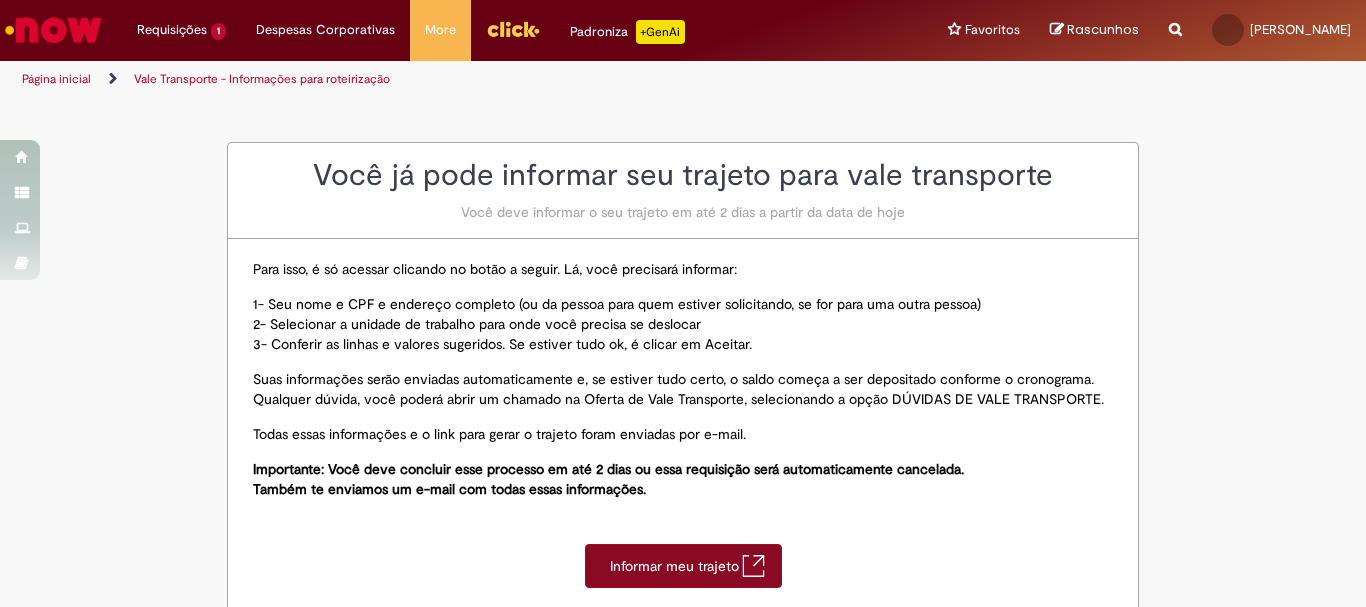 scroll, scrollTop: 0, scrollLeft: 0, axis: both 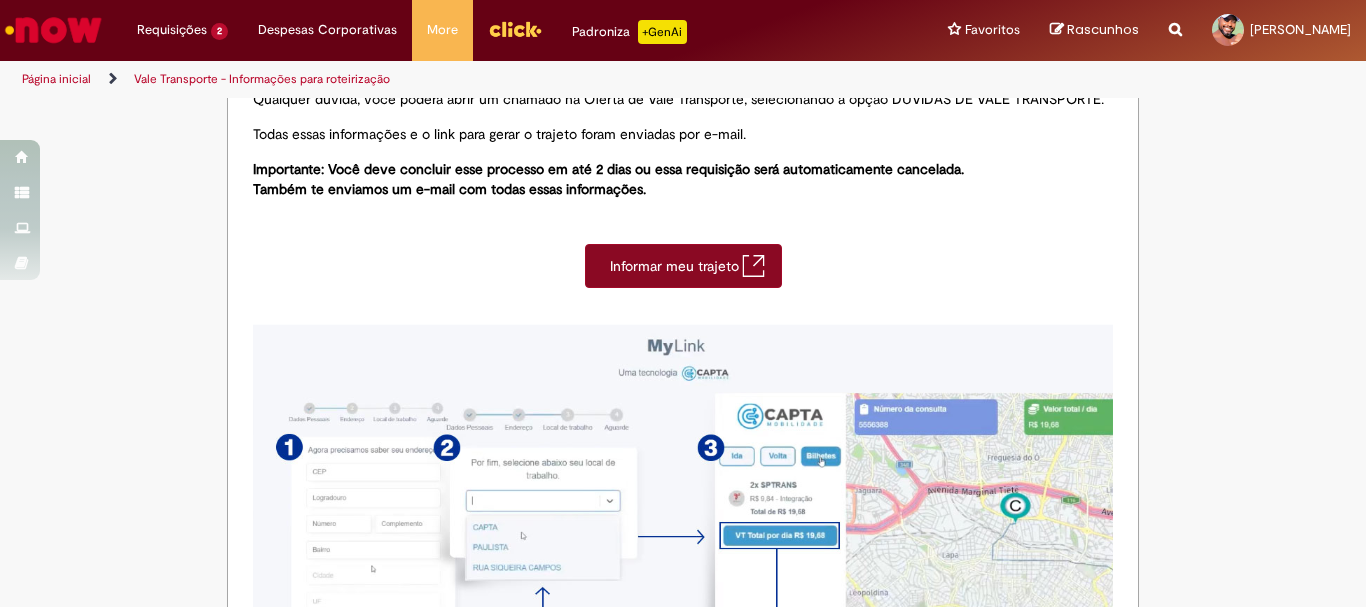 click on "Informar meu trajeto" at bounding box center [676, 266] 